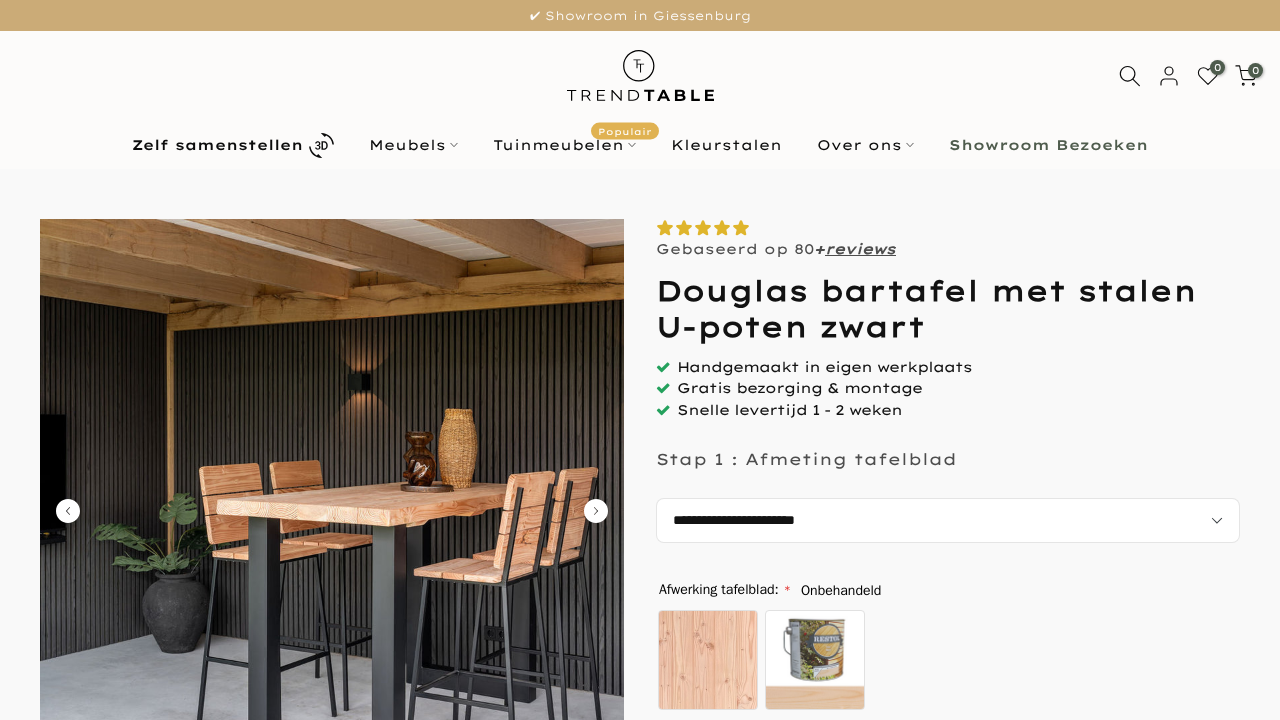 scroll, scrollTop: 60, scrollLeft: 0, axis: vertical 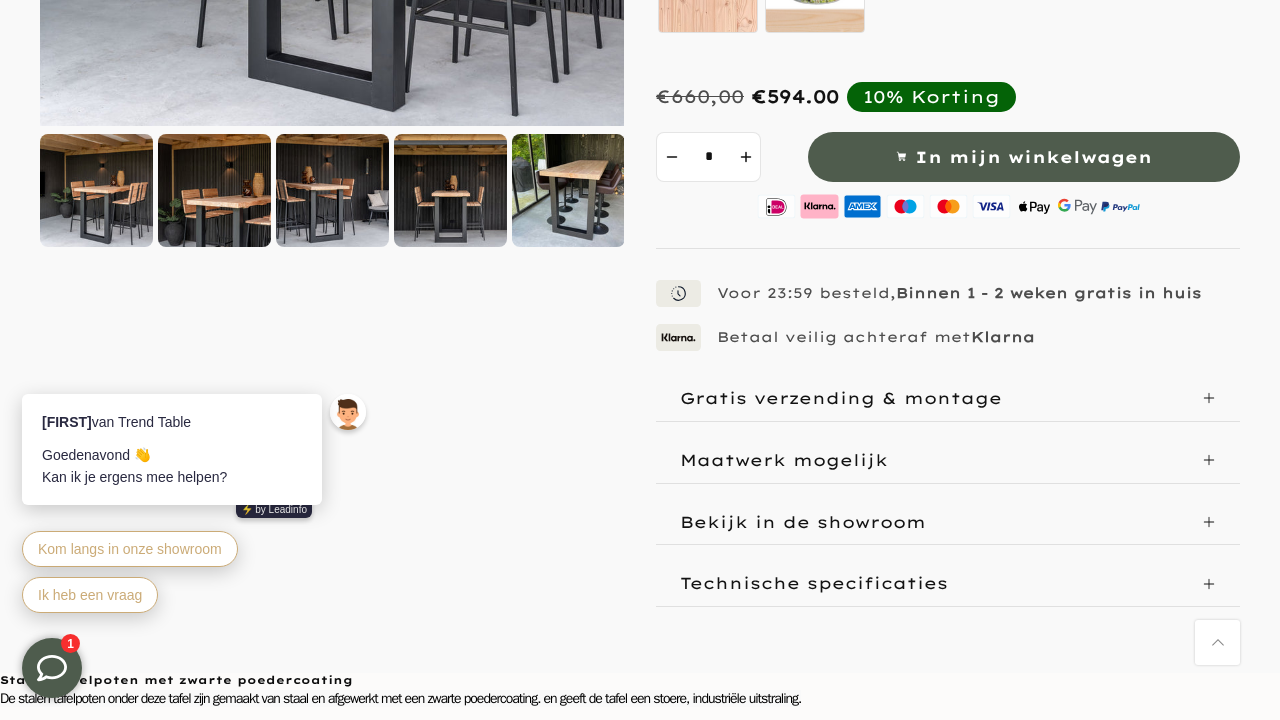 click on "Maatwerk mogelijk" at bounding box center [933, 460] 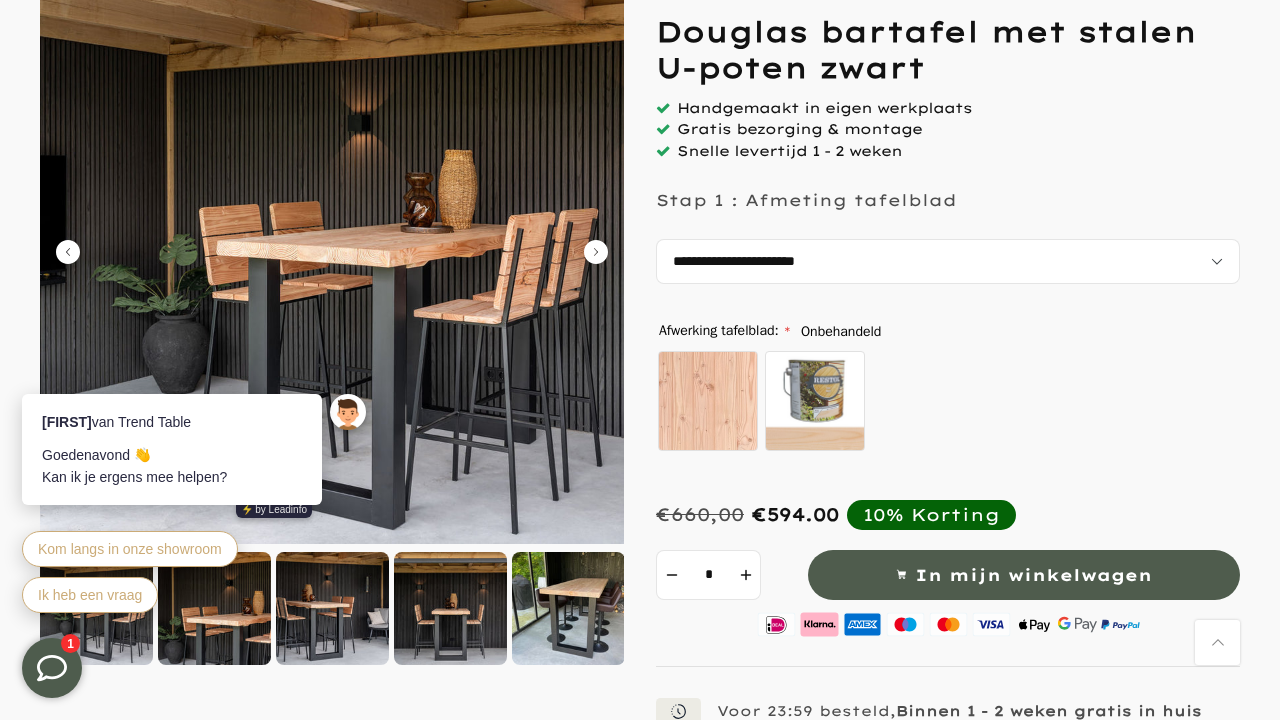scroll, scrollTop: 258, scrollLeft: 0, axis: vertical 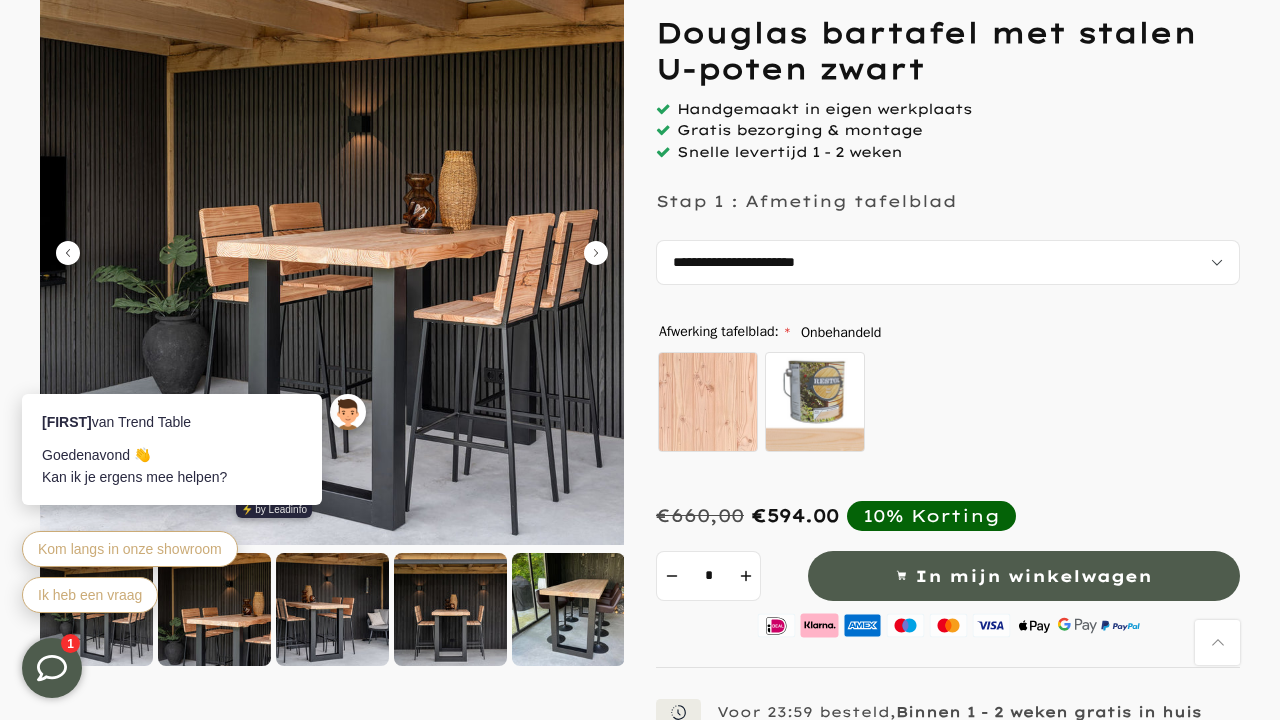 click 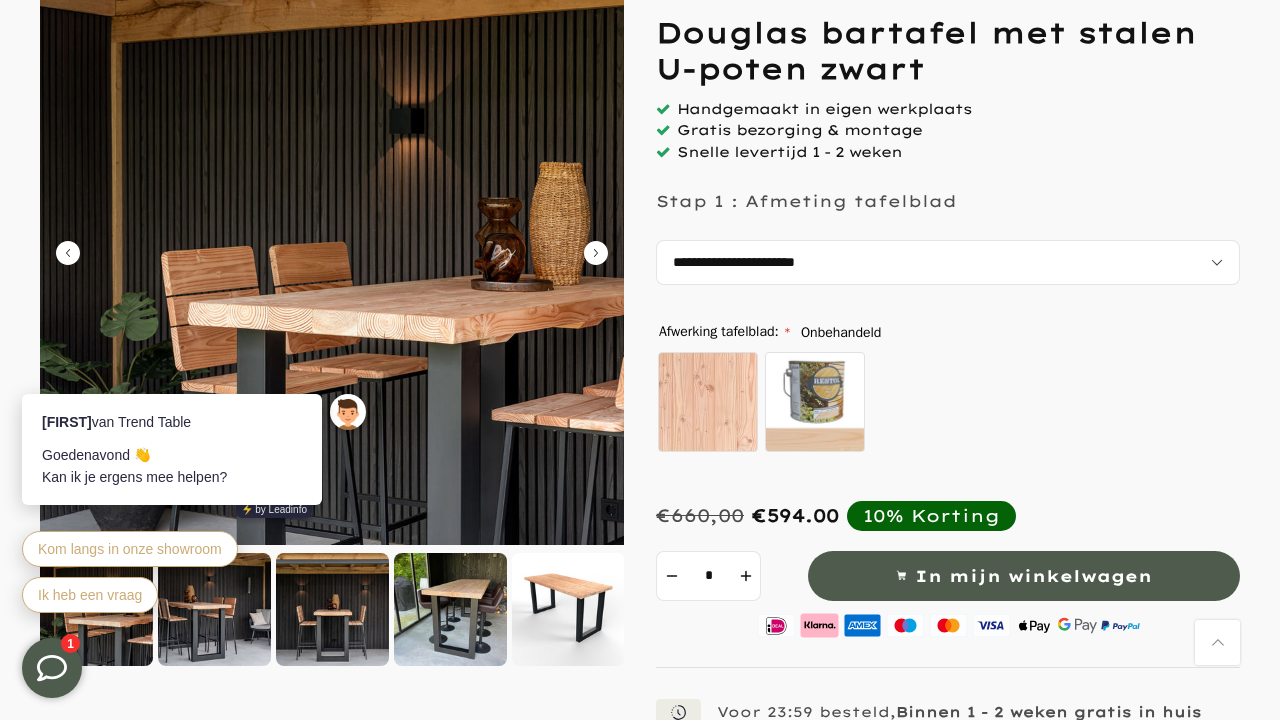 click 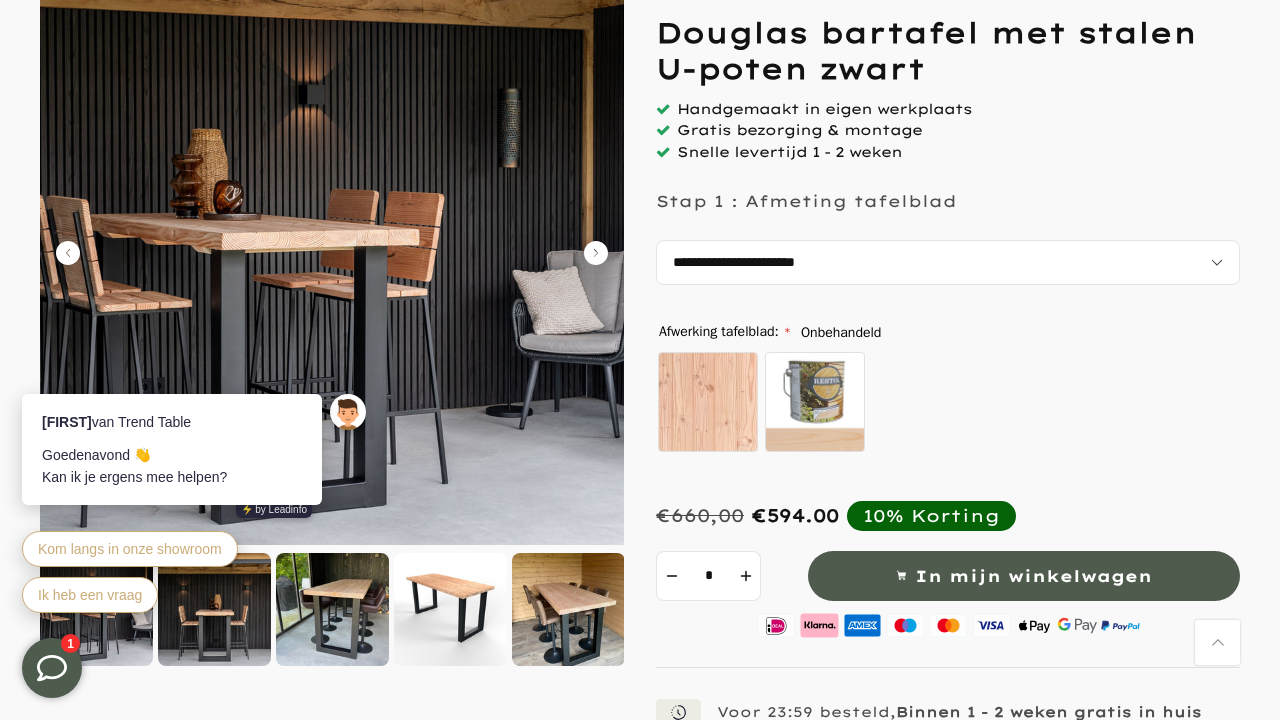 click 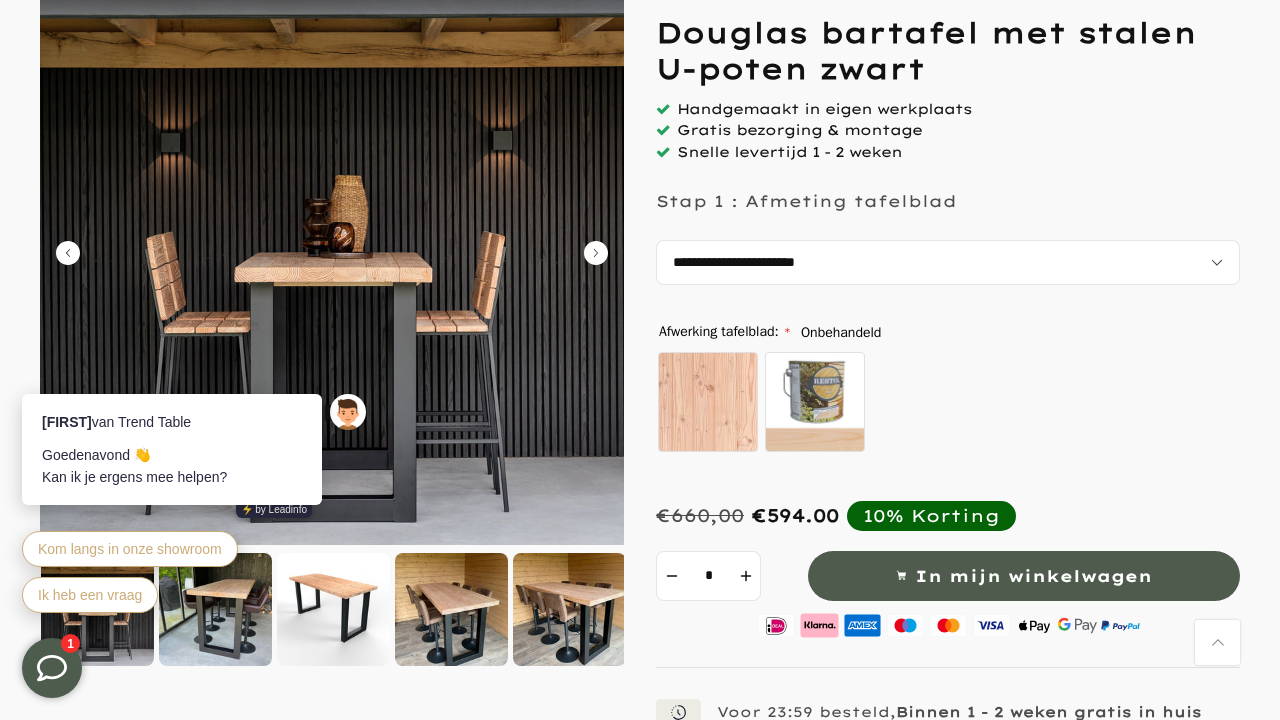 click 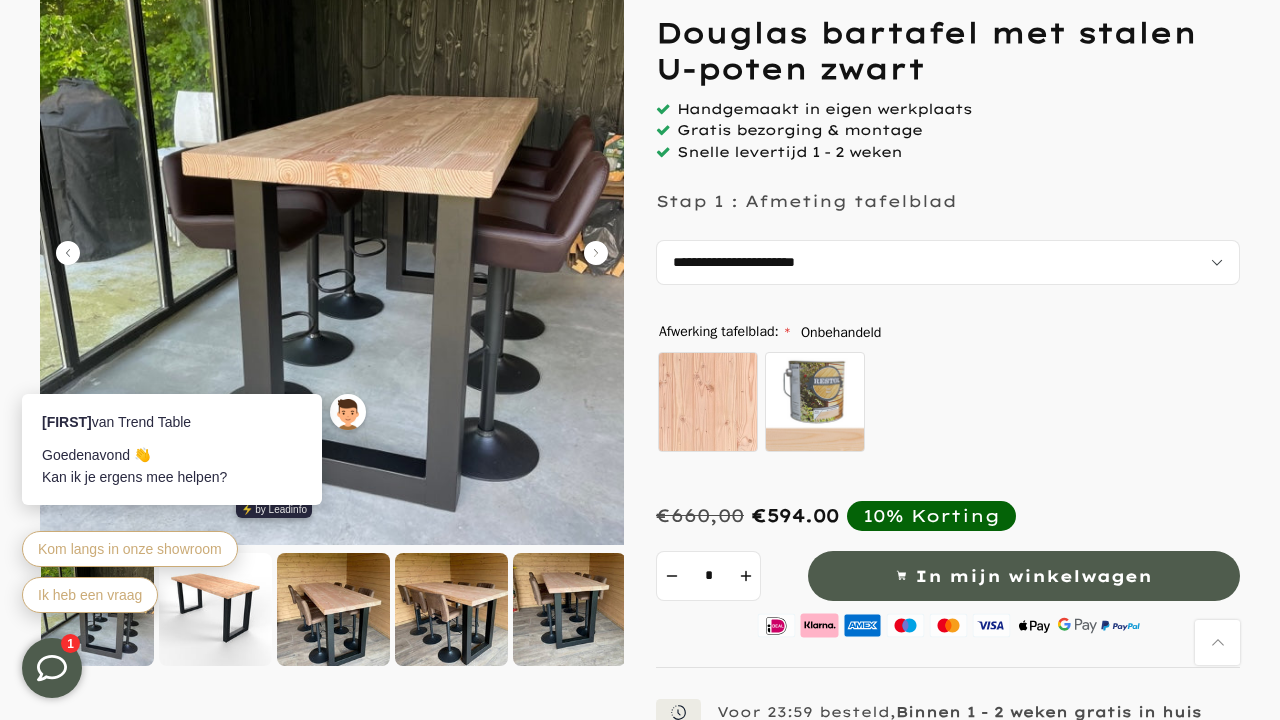 click 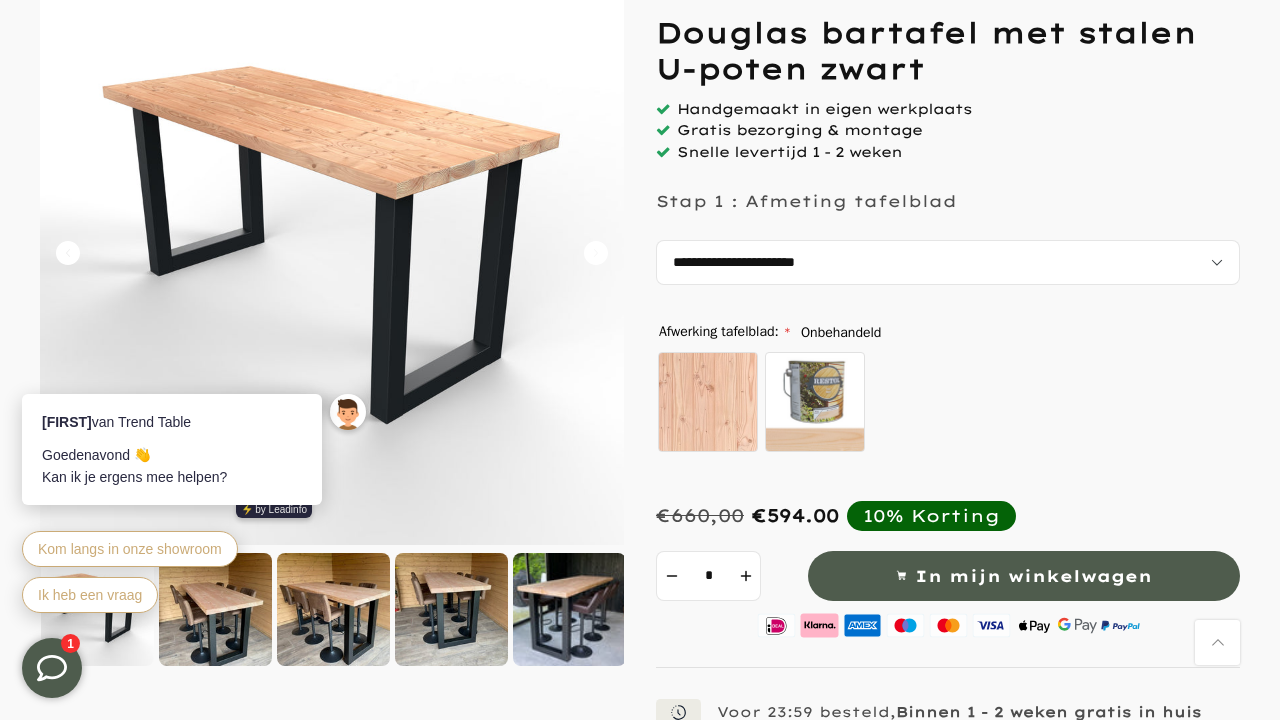 click 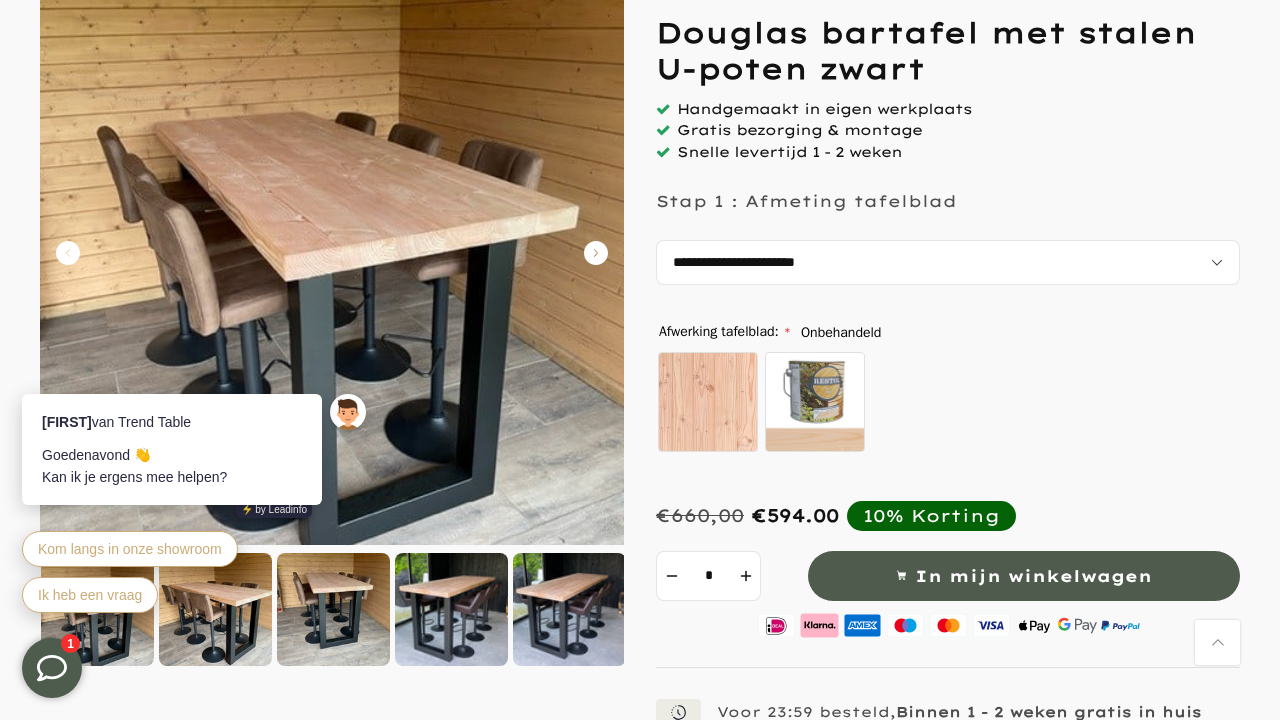 click 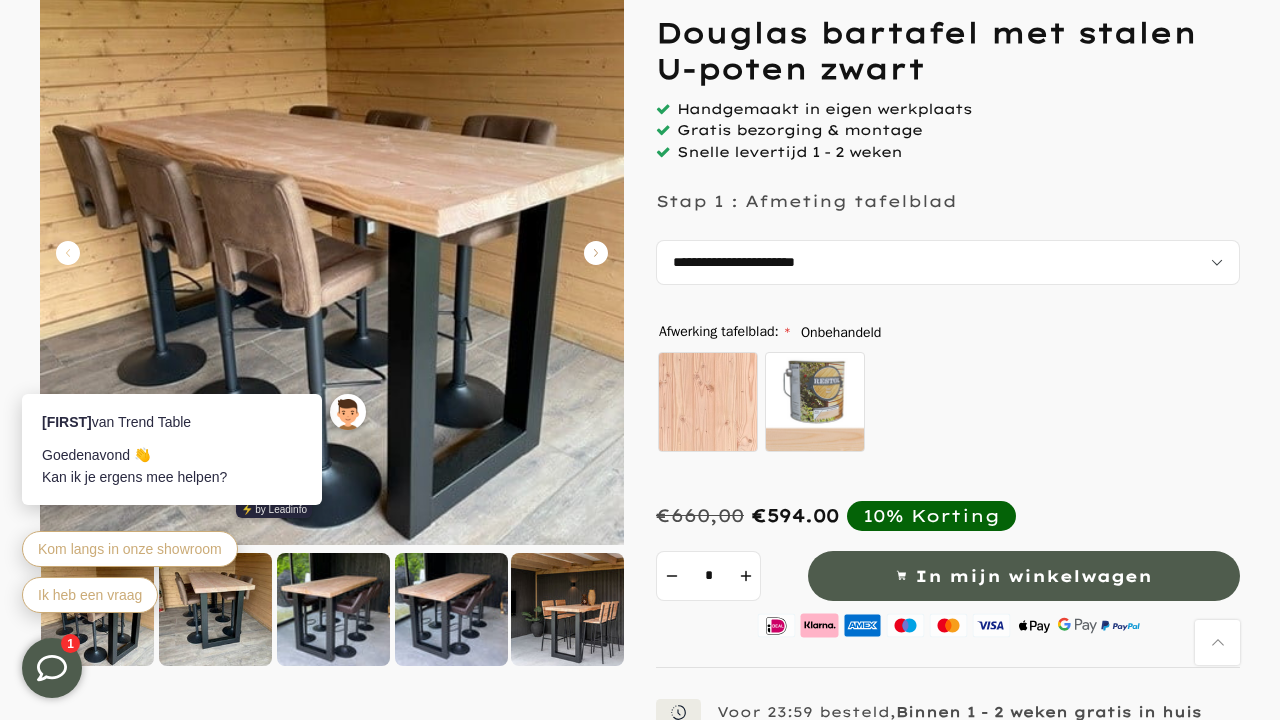 click 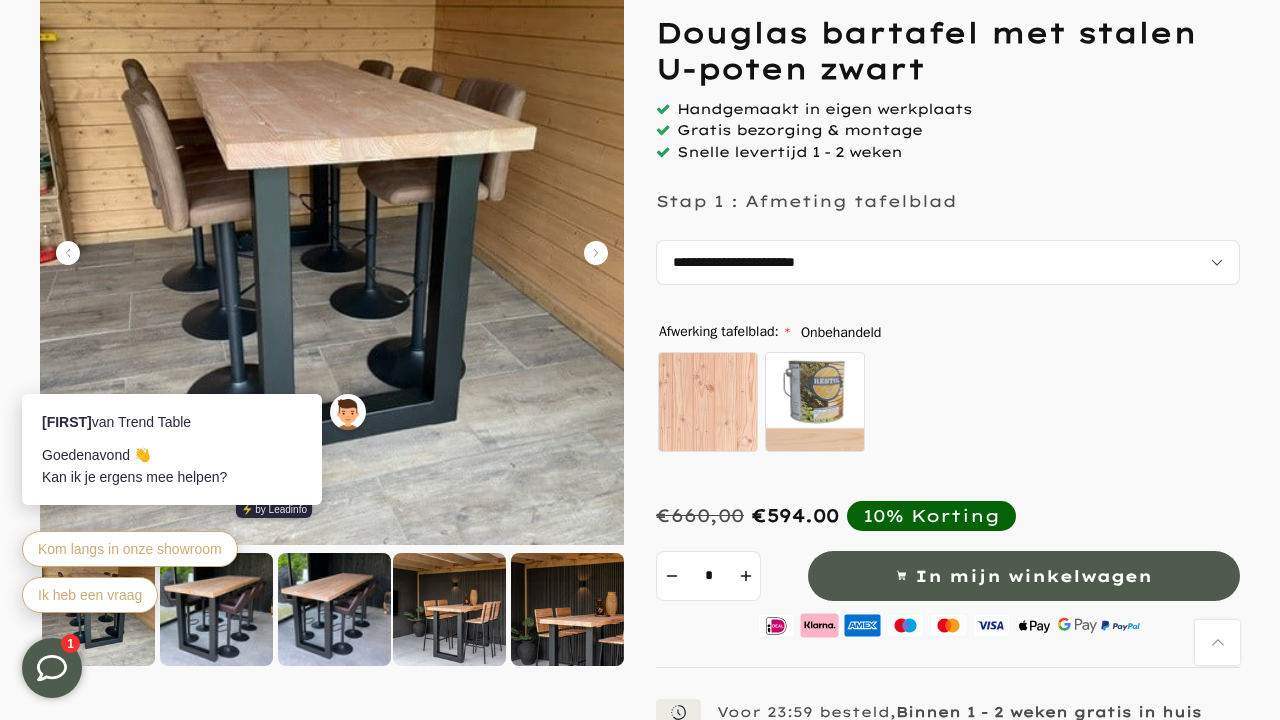 click 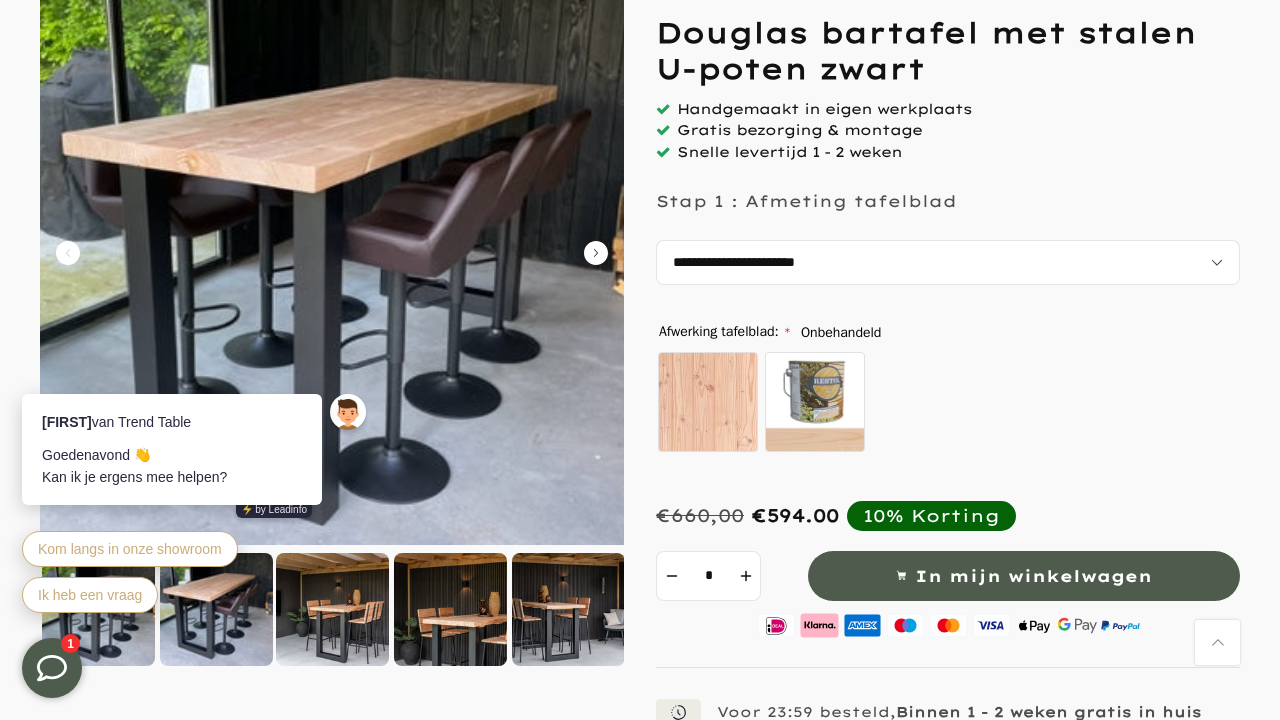 click 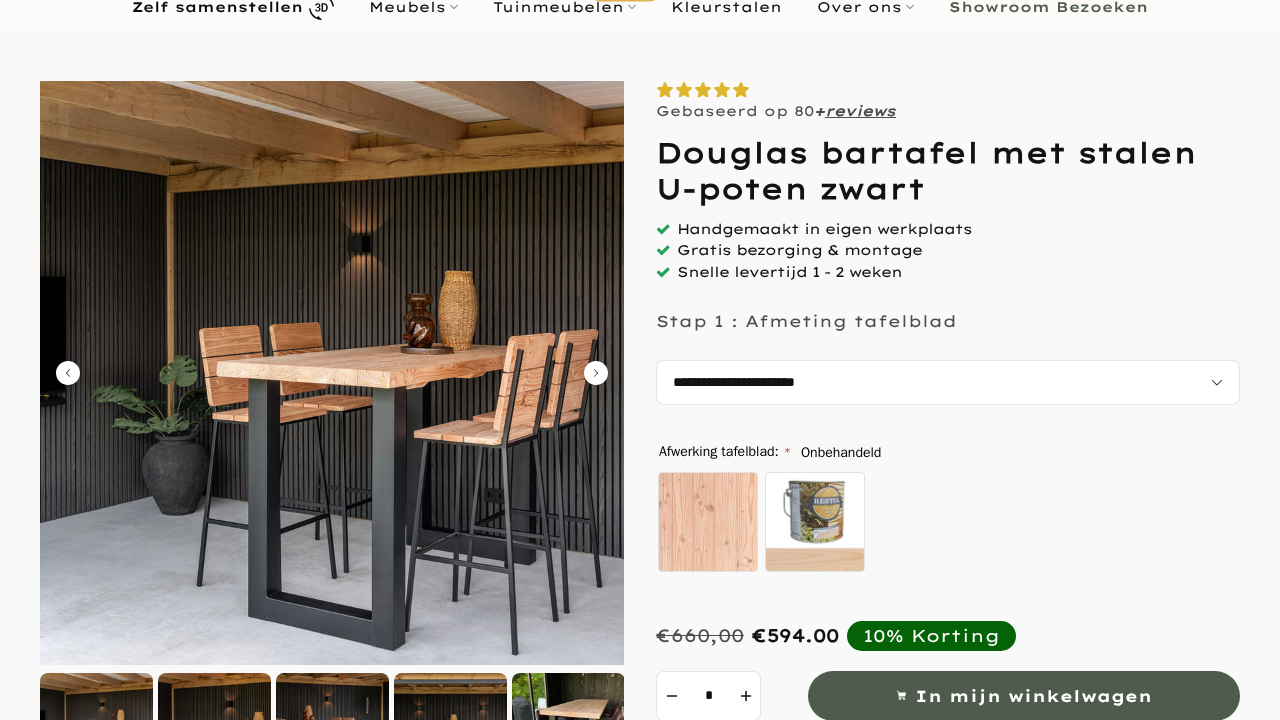 scroll, scrollTop: 138, scrollLeft: 0, axis: vertical 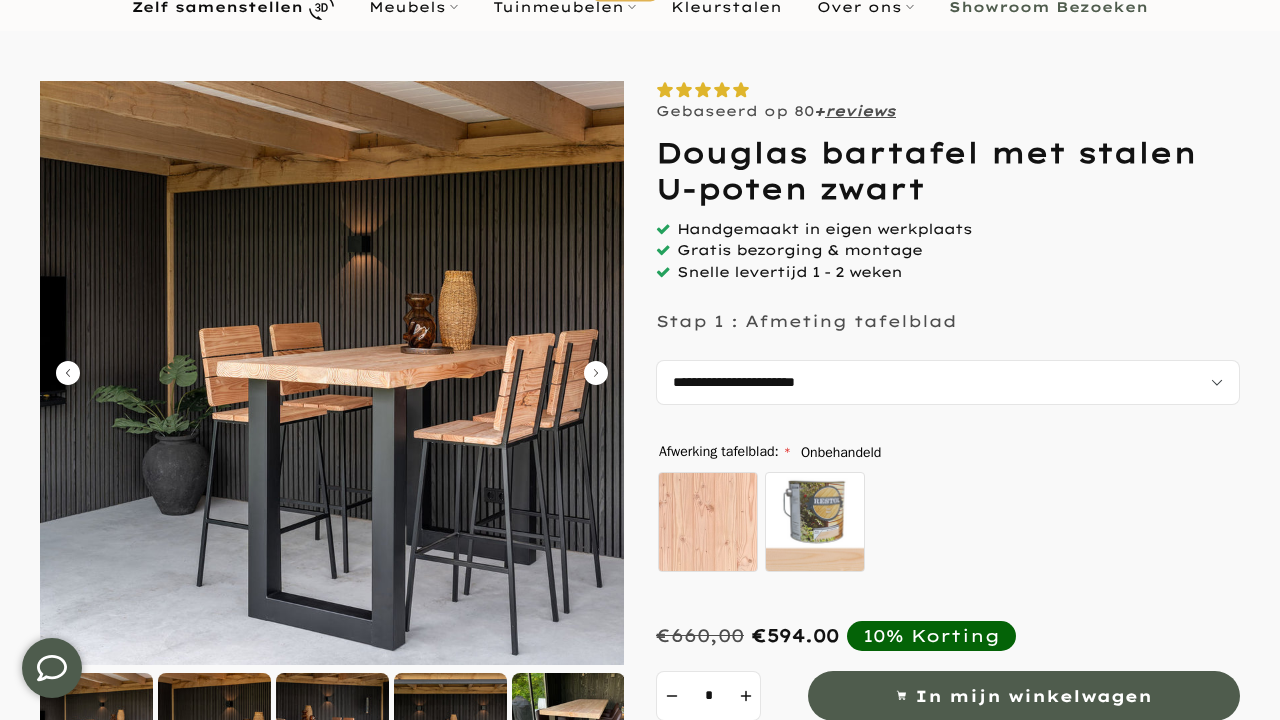 click 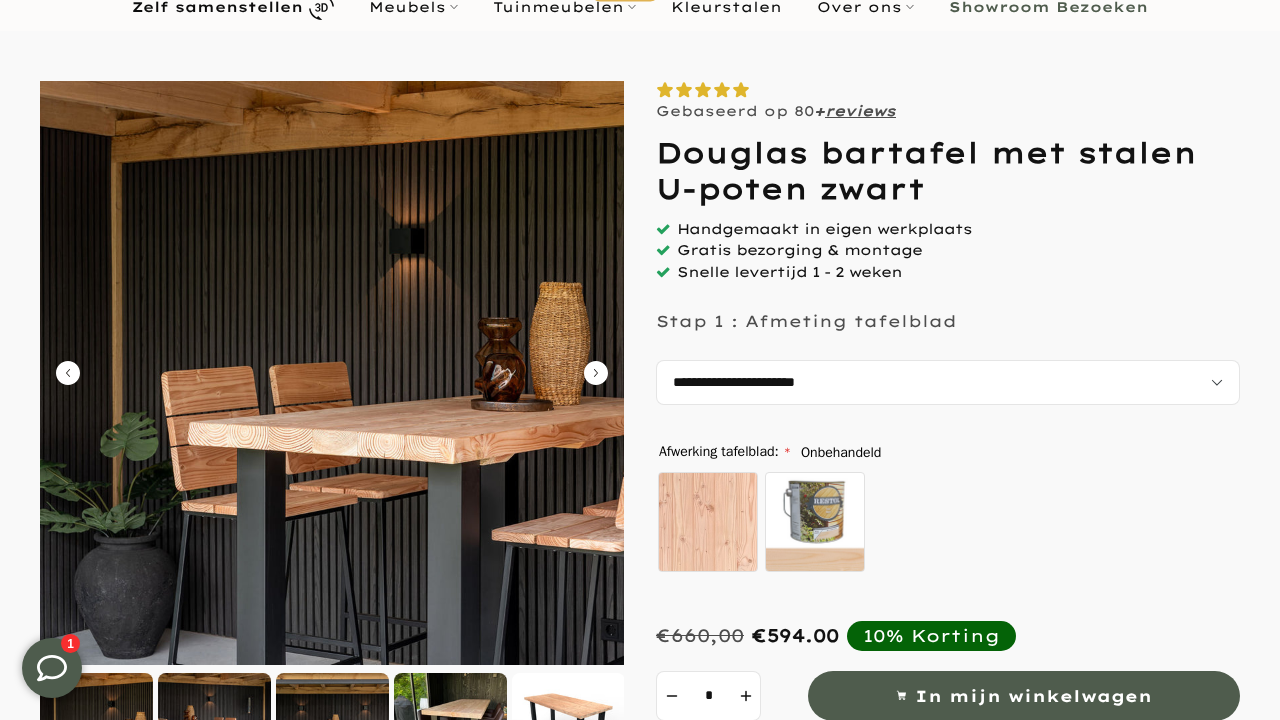 click 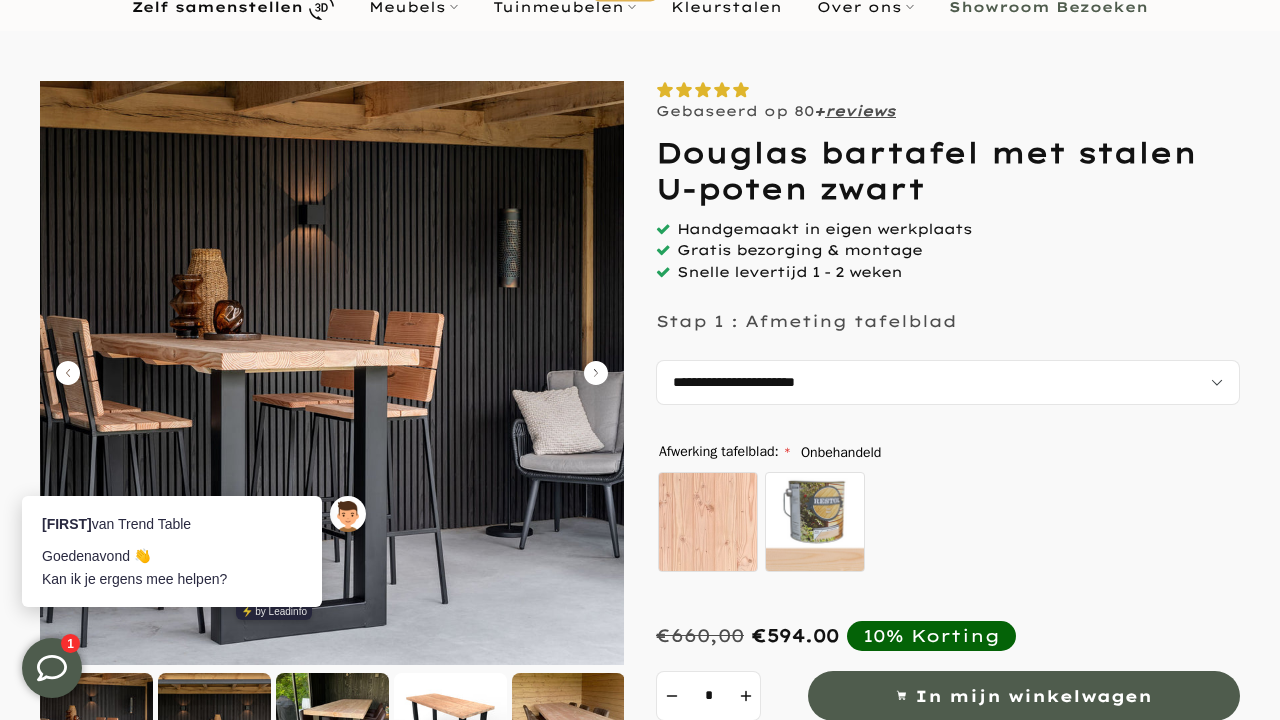scroll, scrollTop: 0, scrollLeft: 0, axis: both 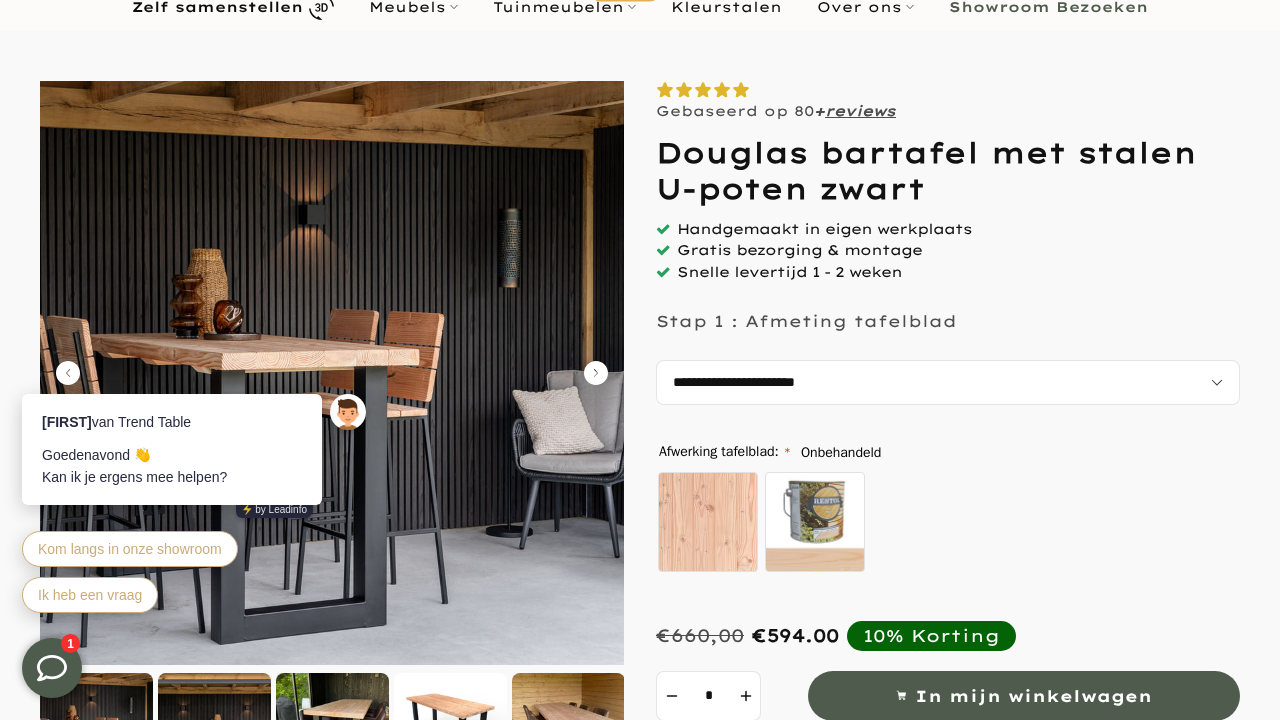 click 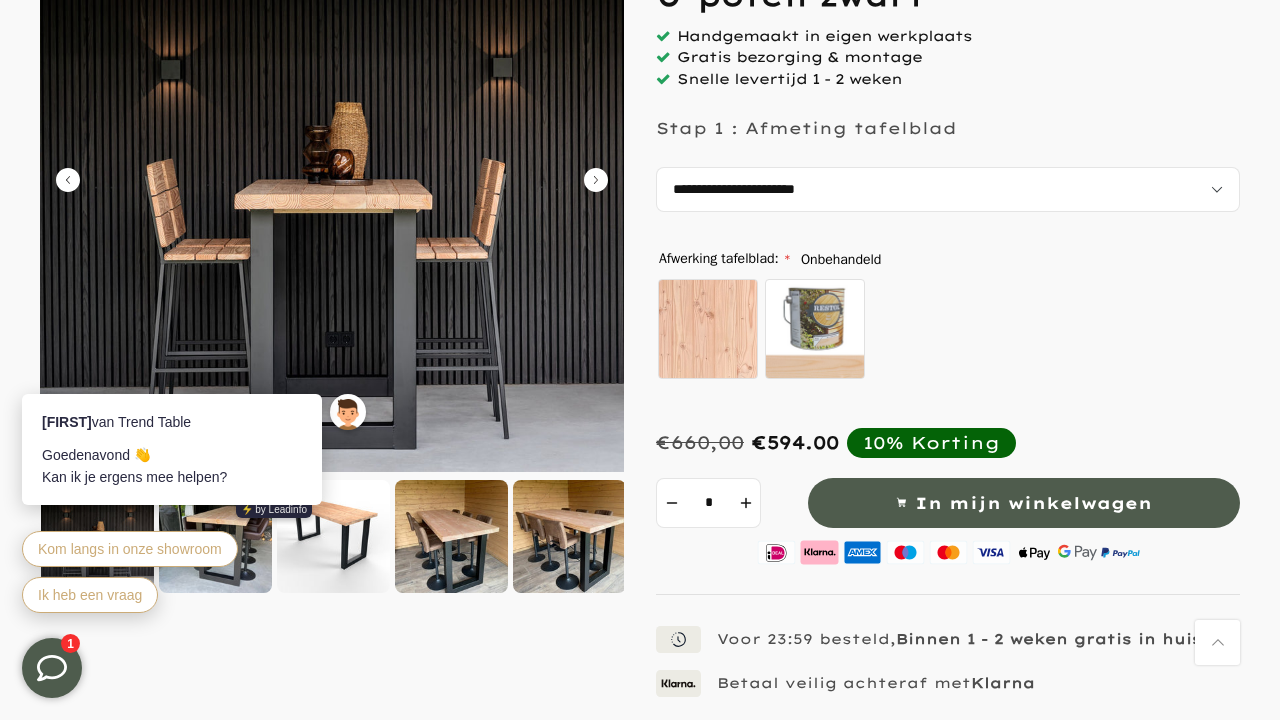 scroll, scrollTop: 332, scrollLeft: 0, axis: vertical 